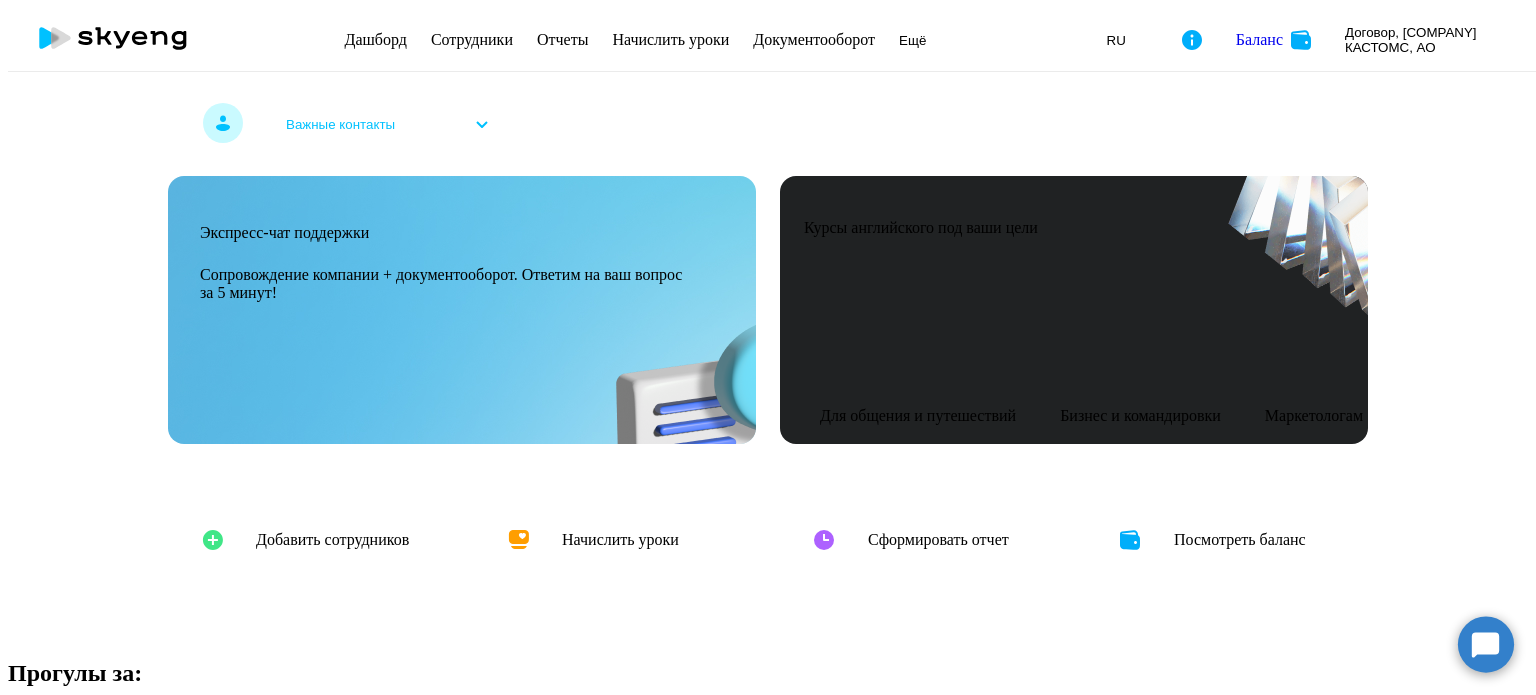 scroll, scrollTop: 0, scrollLeft: 0, axis: both 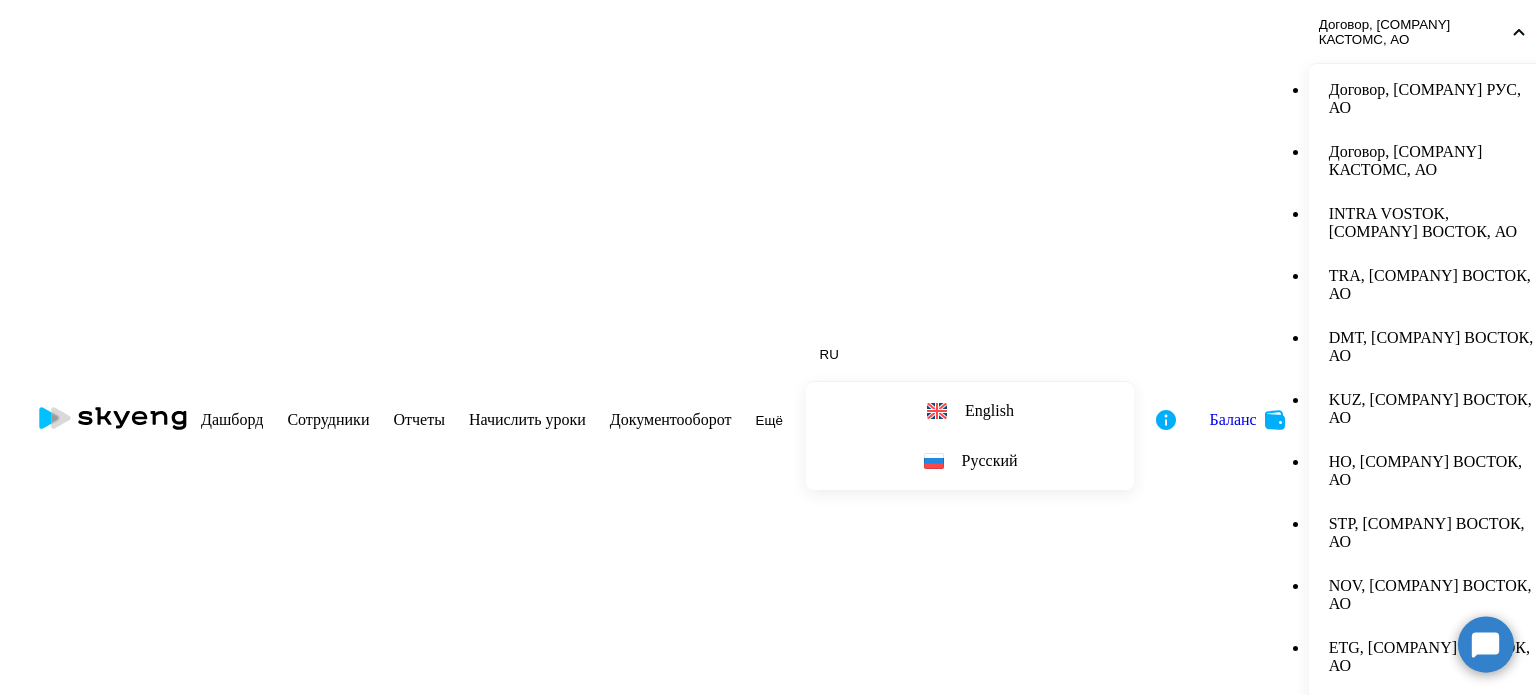 click on "Важные контакты" at bounding box center (768, 888) 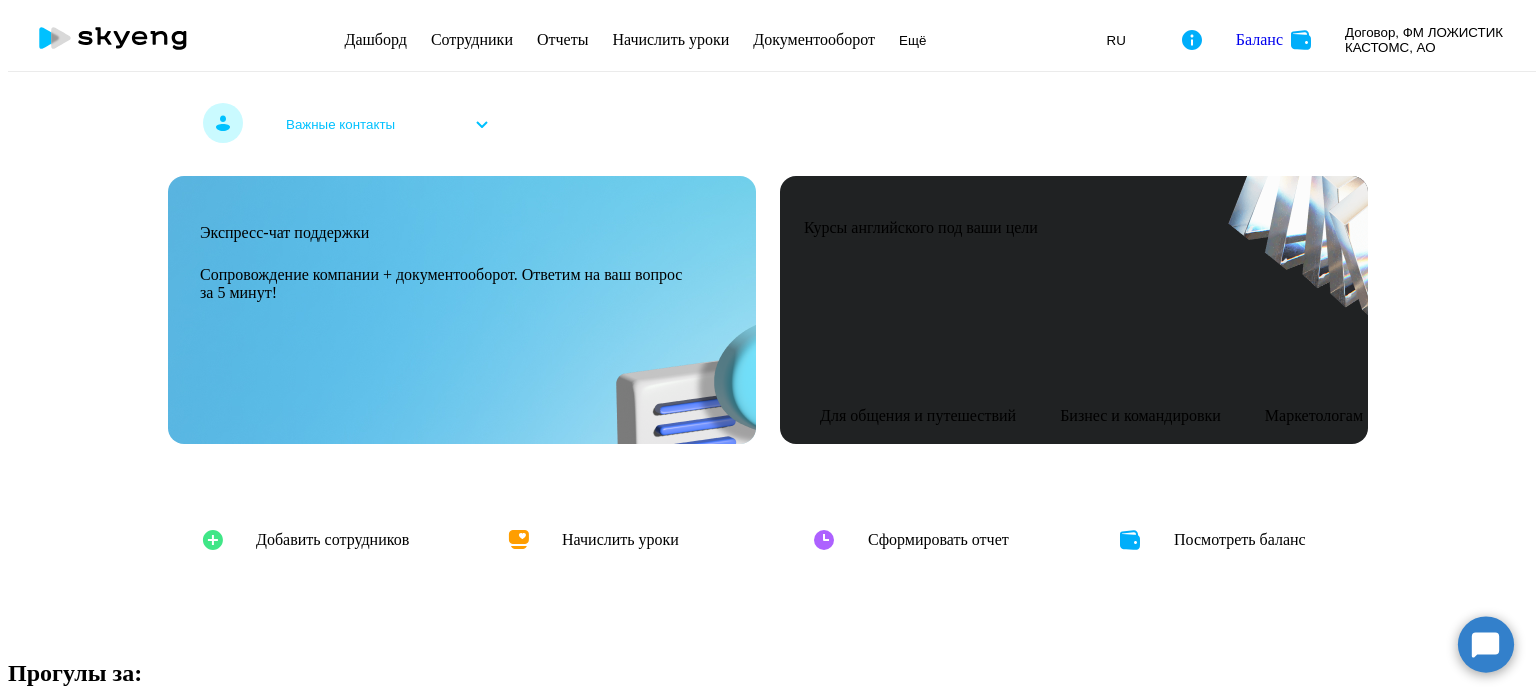 scroll, scrollTop: 0, scrollLeft: 0, axis: both 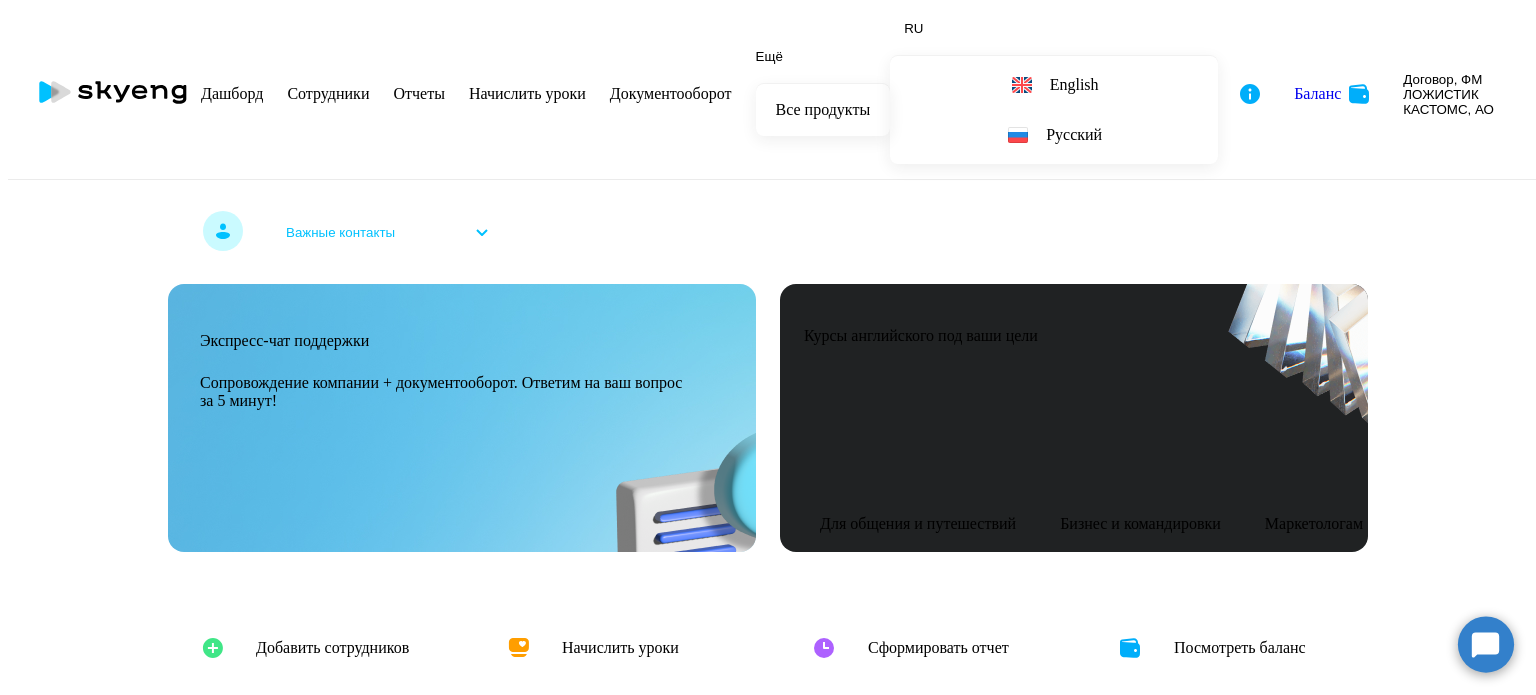 click on "Важные контакты" at bounding box center [768, 236] 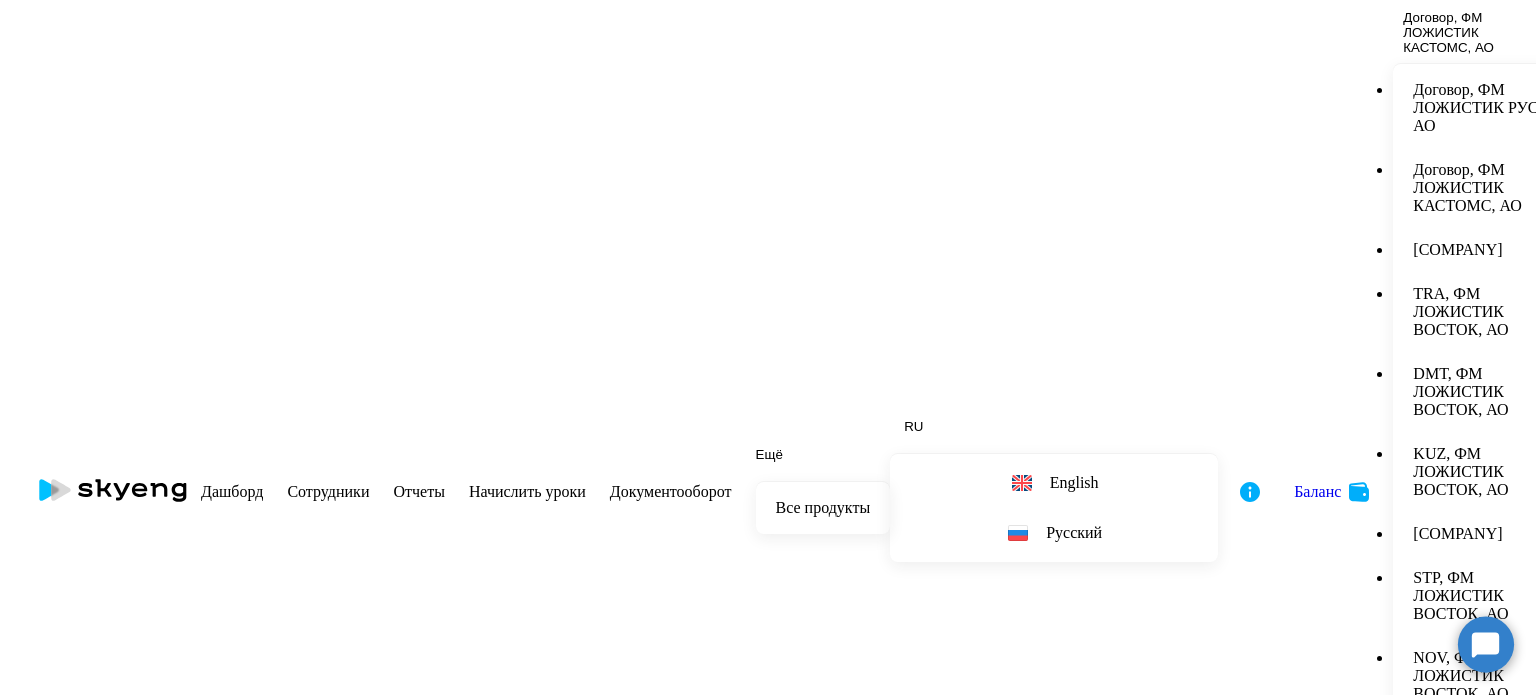 scroll, scrollTop: 316, scrollLeft: 0, axis: vertical 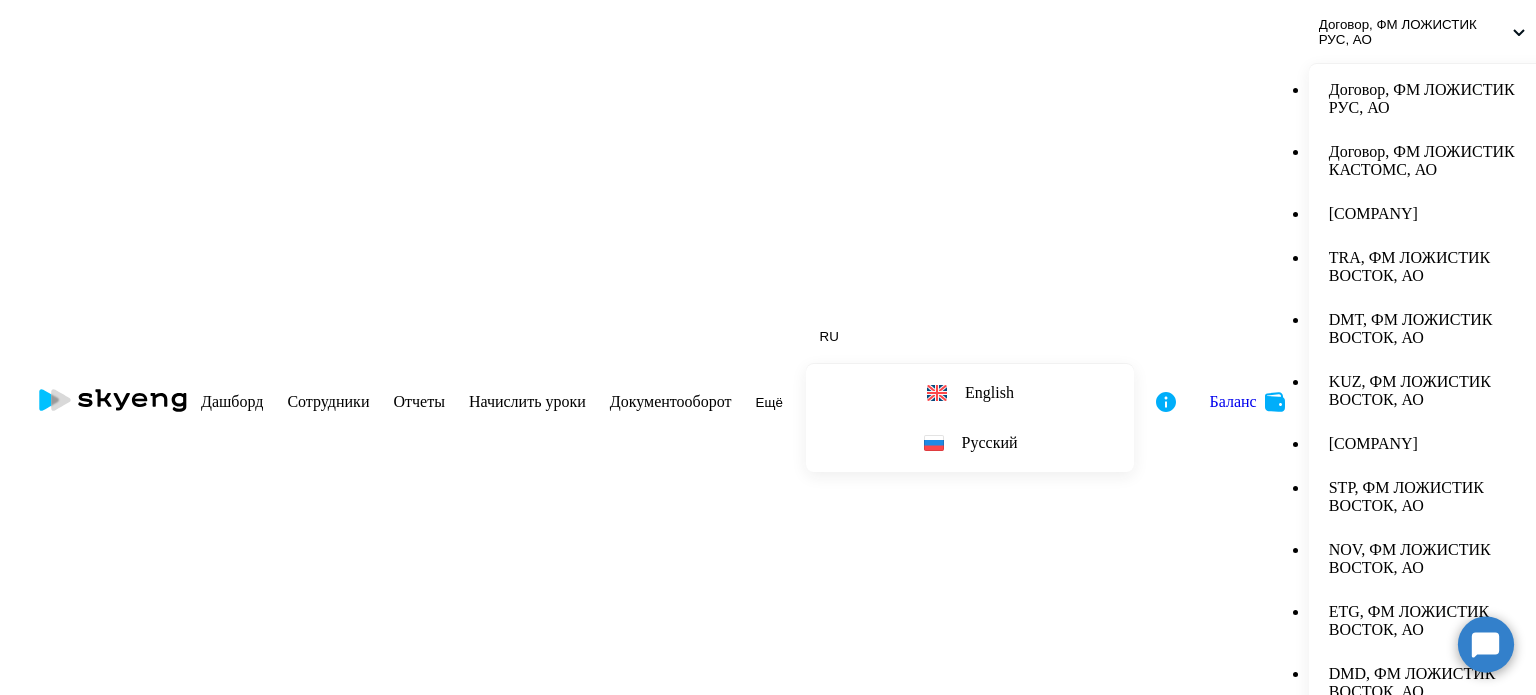 click on "Сотрудники" at bounding box center [328, 401] 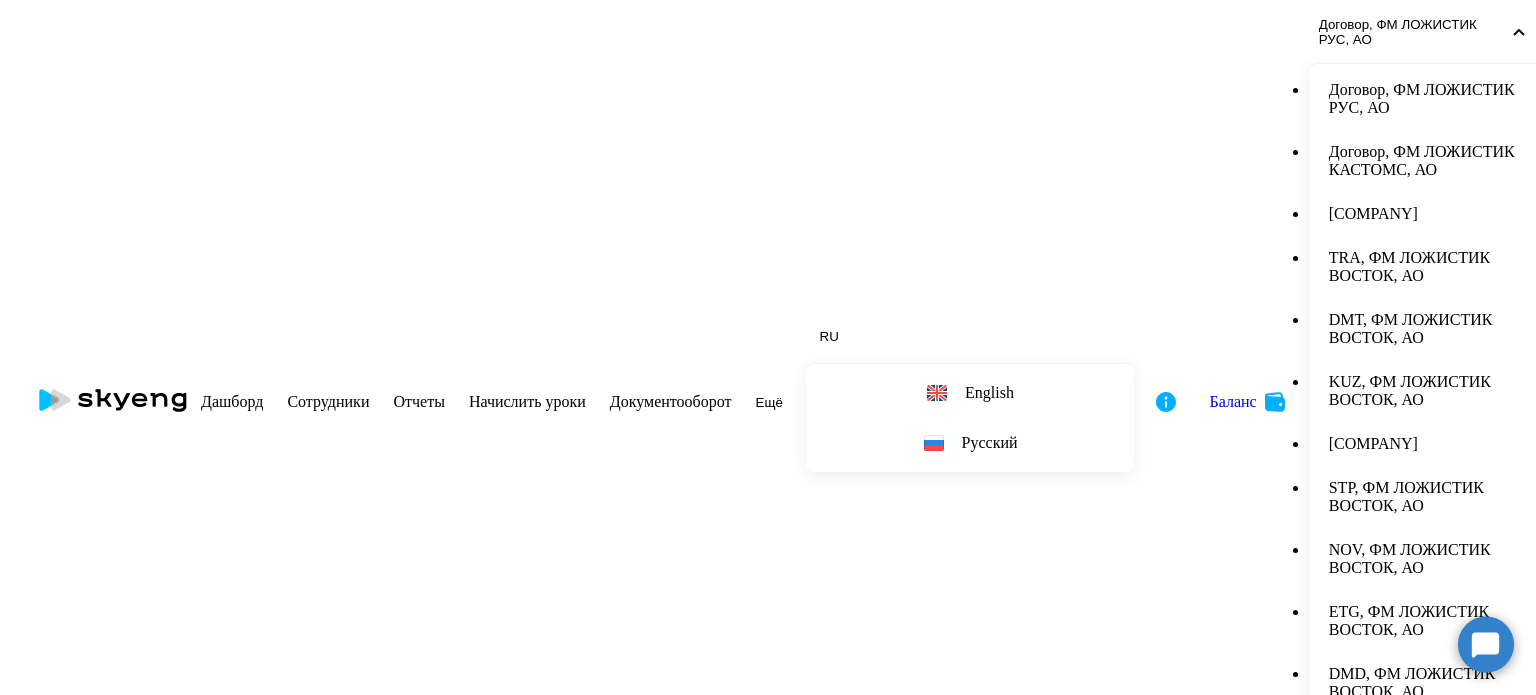 click on "Договор, ФМ ЛОЖИСТИК КАСТОМС, АО" at bounding box center [1435, 161] 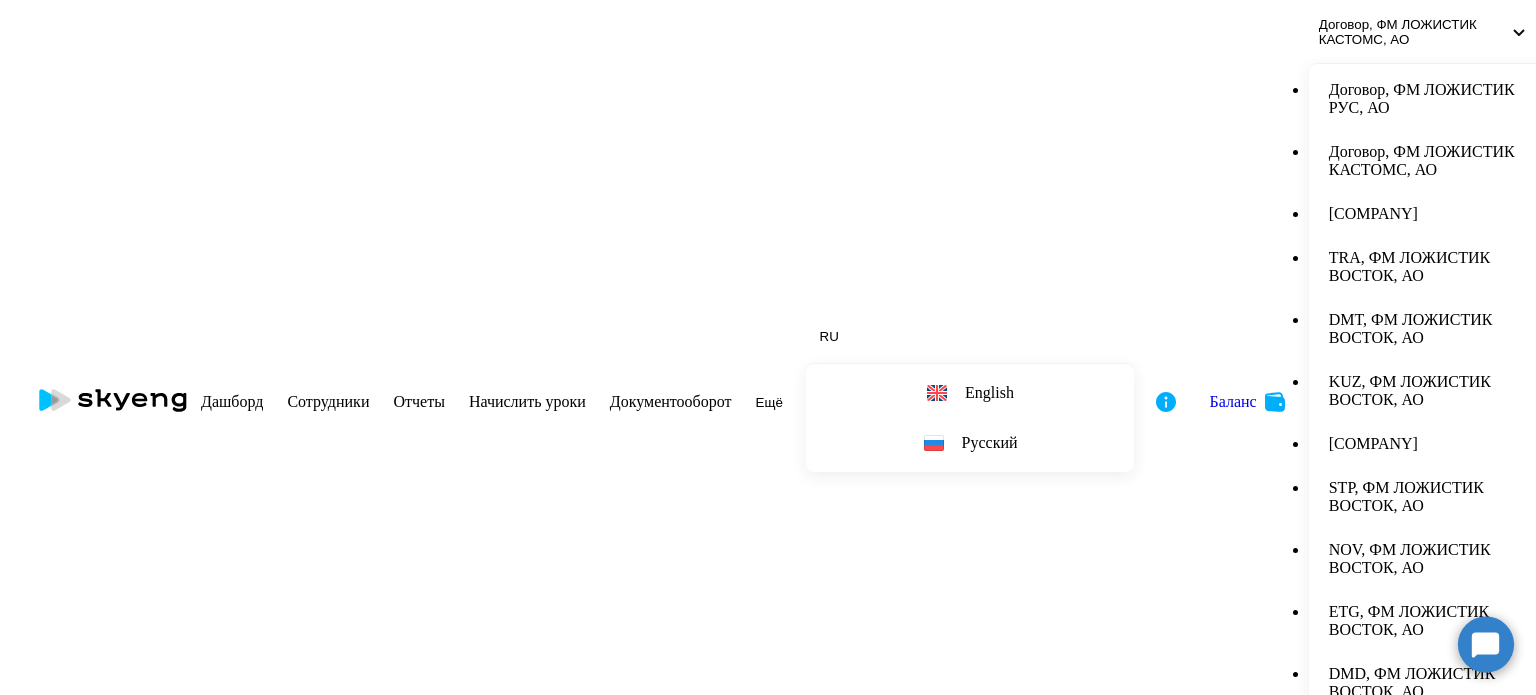 scroll, scrollTop: 492, scrollLeft: 0, axis: vertical 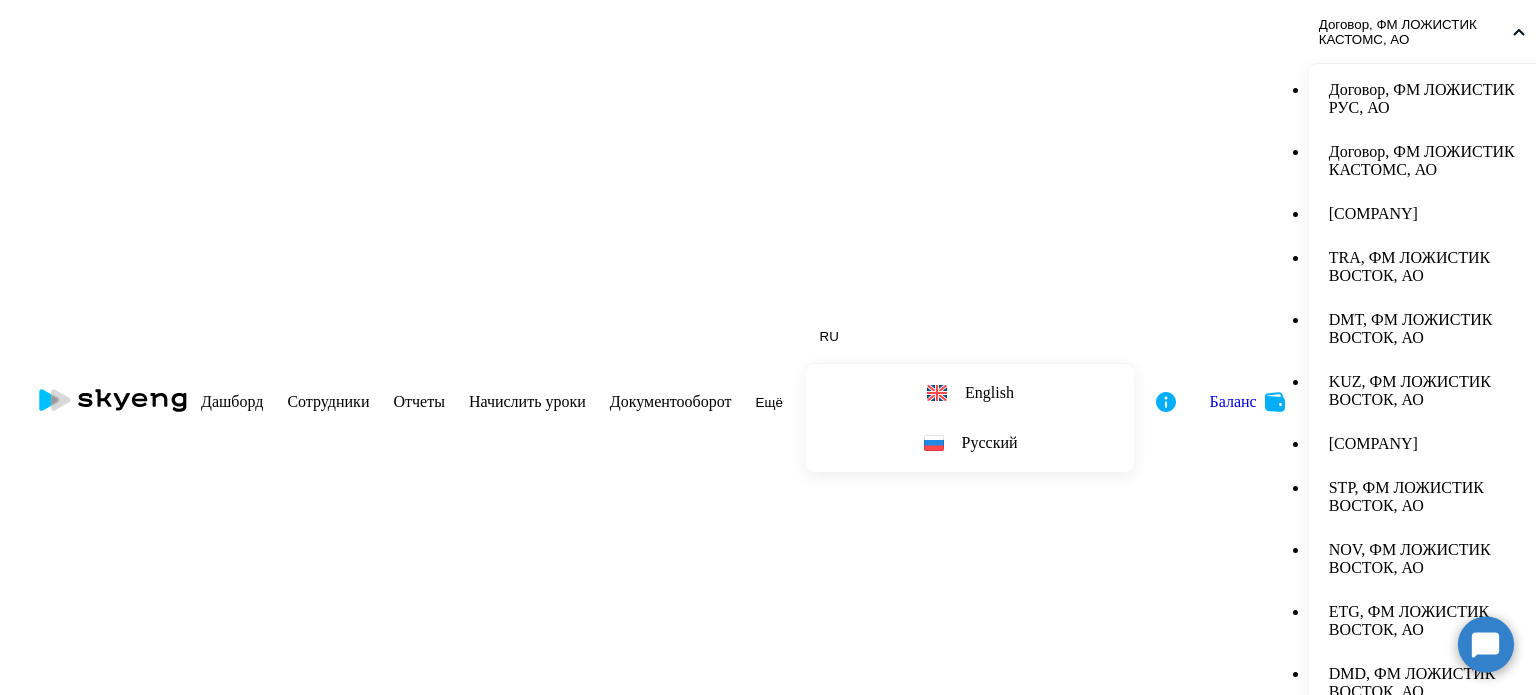 click on "Дашборд" at bounding box center [232, 401] 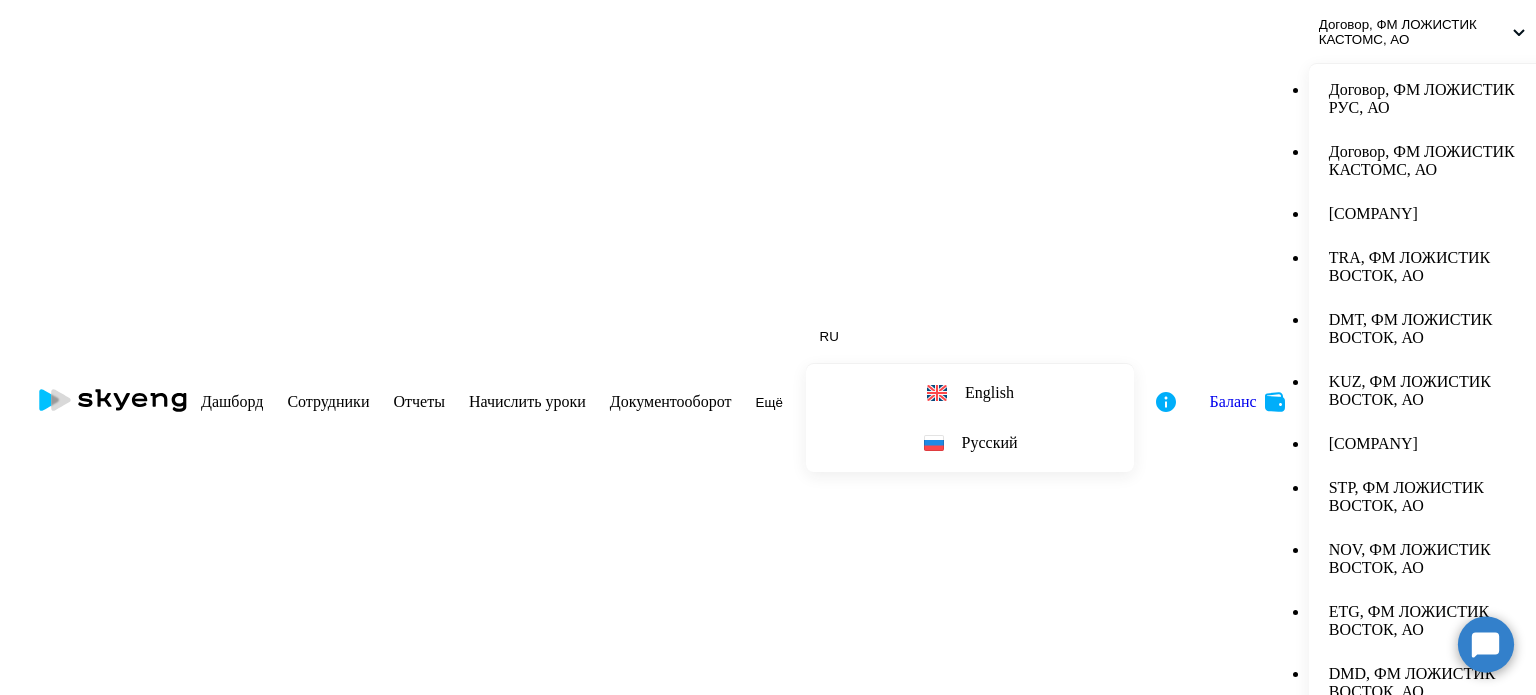 scroll, scrollTop: 615, scrollLeft: 0, axis: vertical 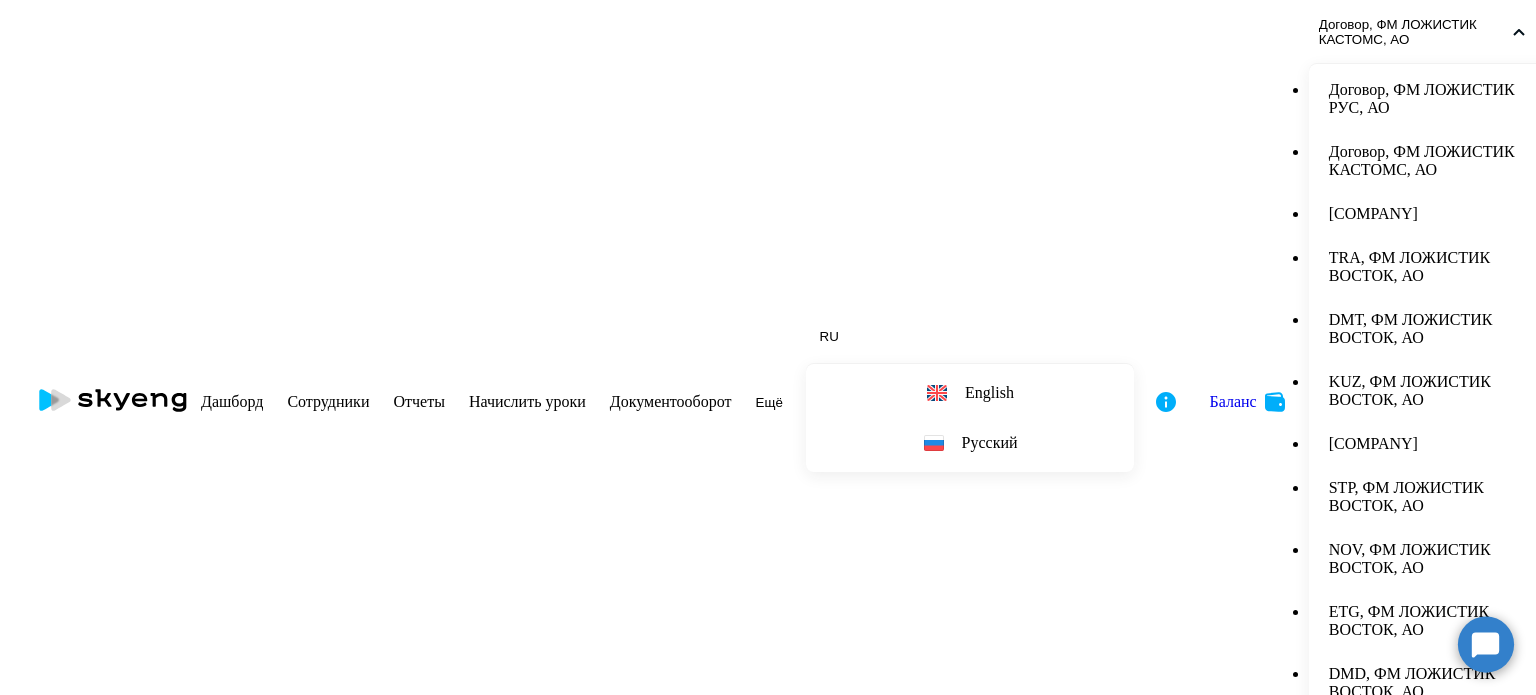 click on "[COMPANY]" at bounding box center (1435, 444) 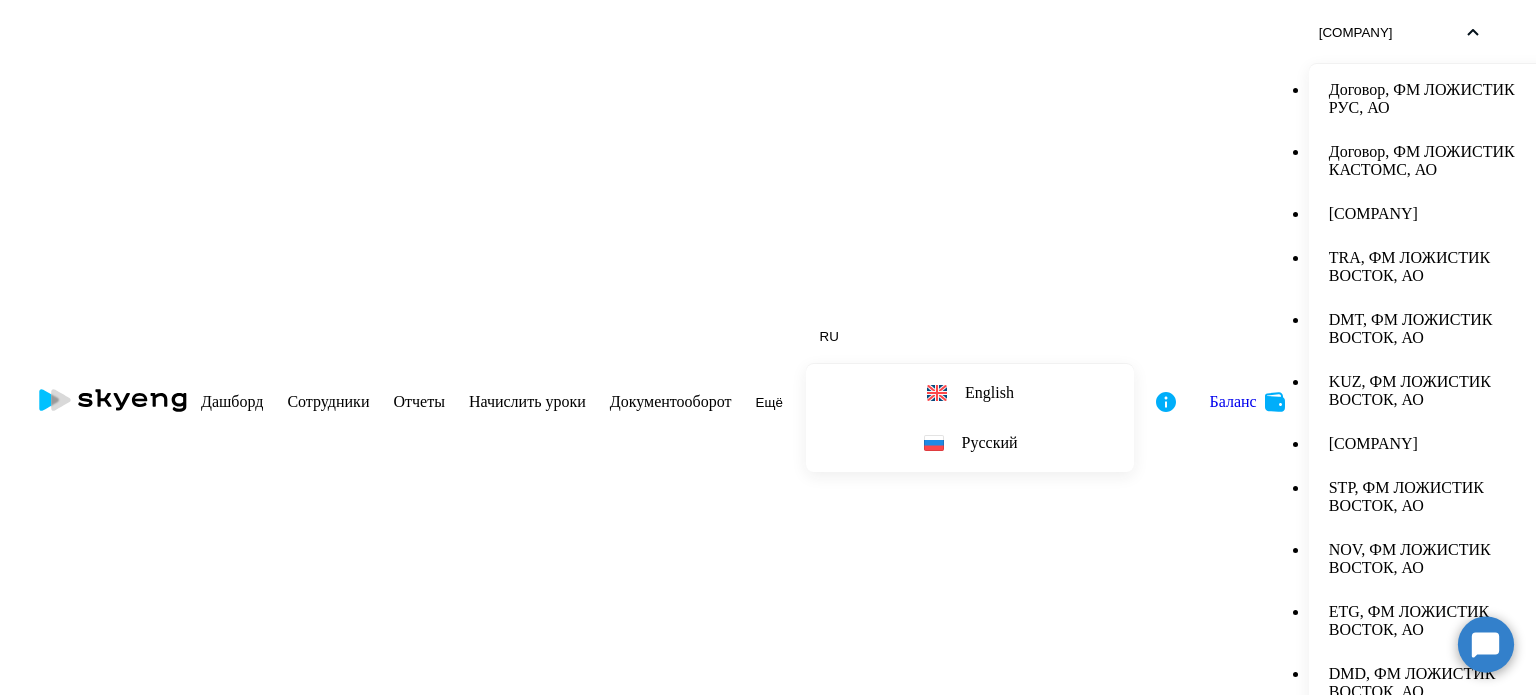 scroll, scrollTop: 512, scrollLeft: 0, axis: vertical 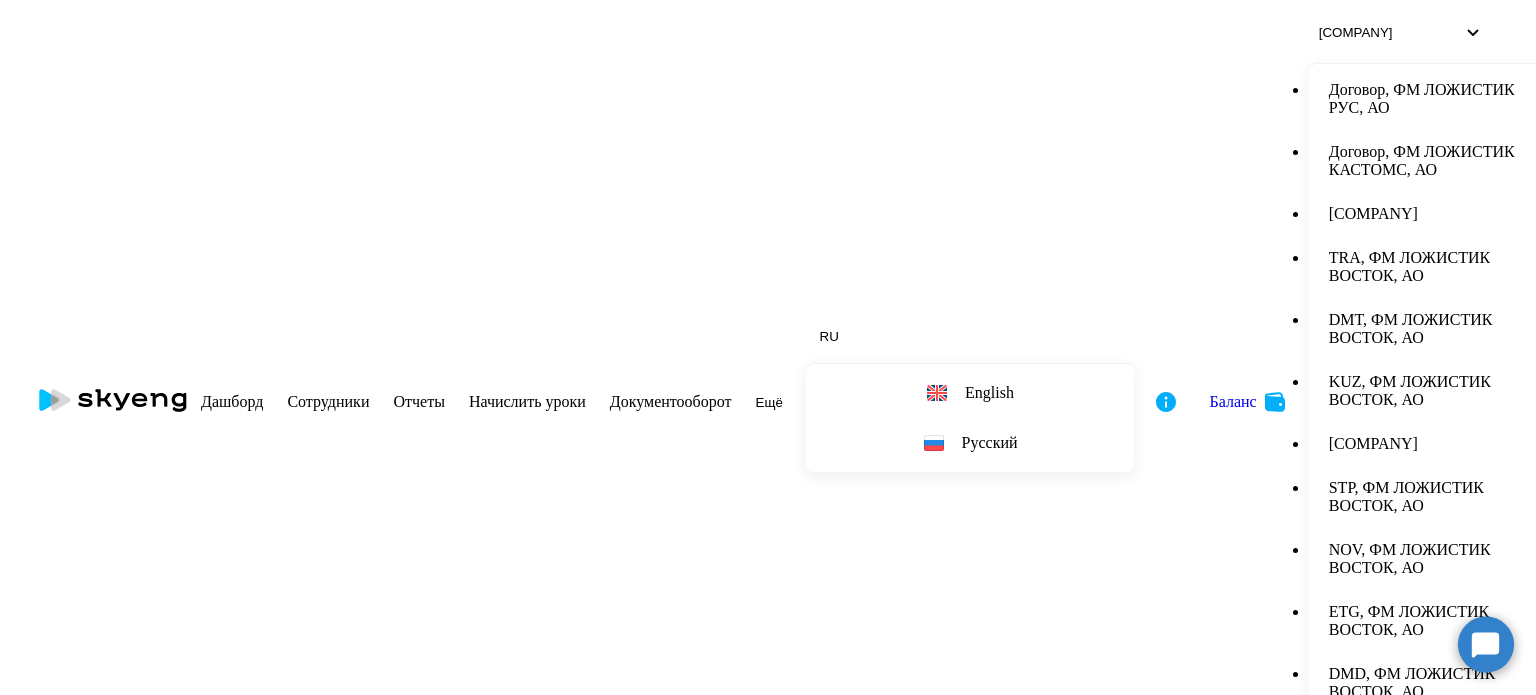 click on "Текущий квартал" at bounding box center [768, 1609] 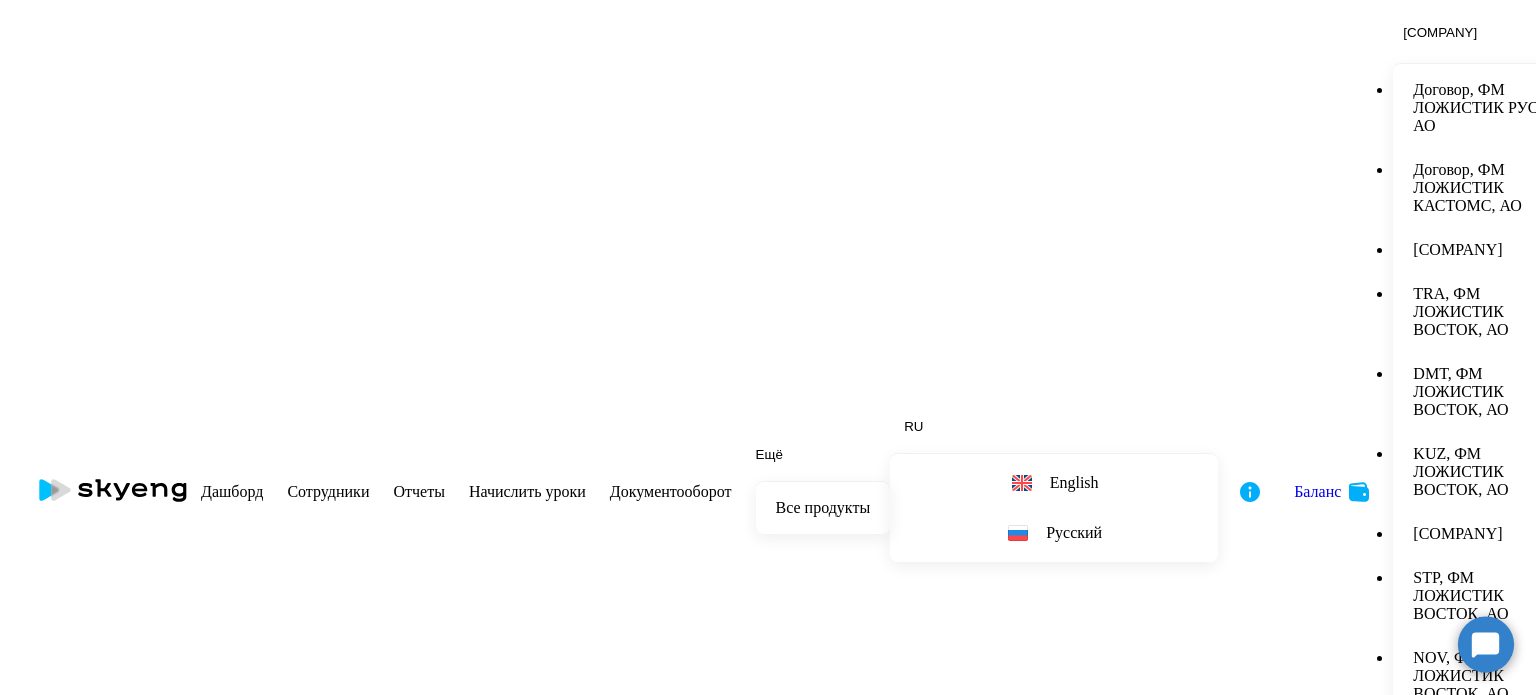 click at bounding box center [113, 490] 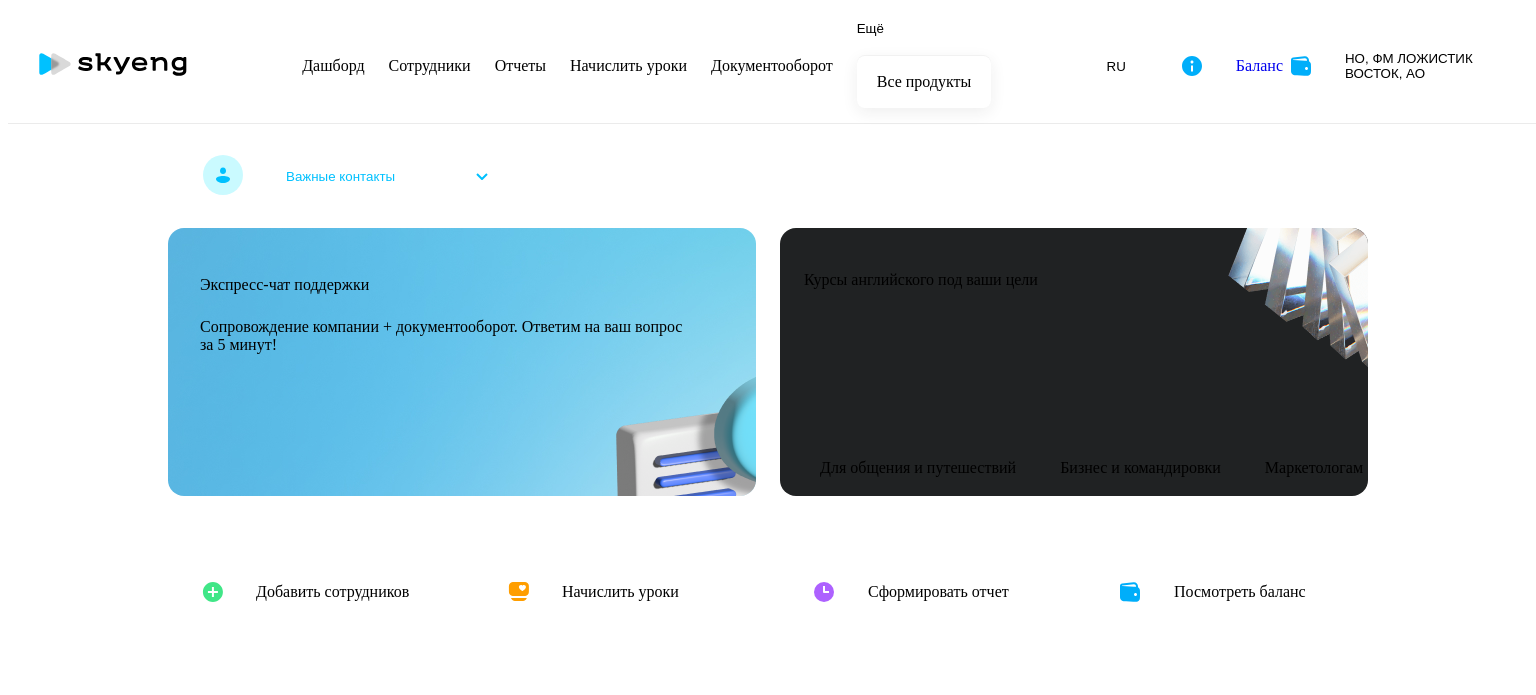 scroll, scrollTop: 0, scrollLeft: 0, axis: both 